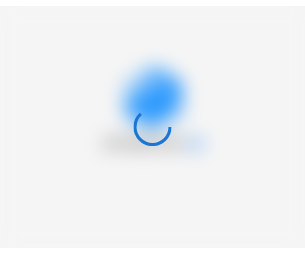 scroll, scrollTop: 0, scrollLeft: 0, axis: both 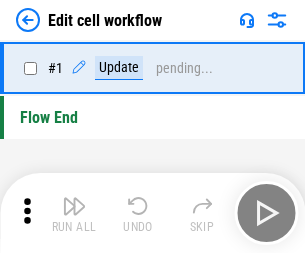 click at bounding box center [74, 206] 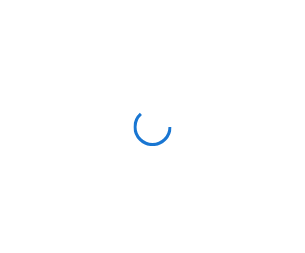 scroll, scrollTop: 0, scrollLeft: 0, axis: both 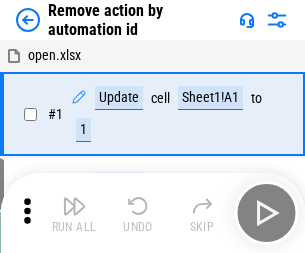 click at bounding box center [74, 206] 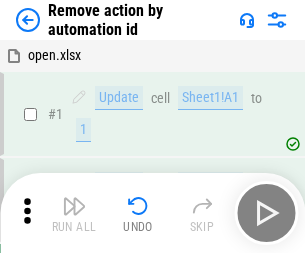 scroll, scrollTop: 74, scrollLeft: 0, axis: vertical 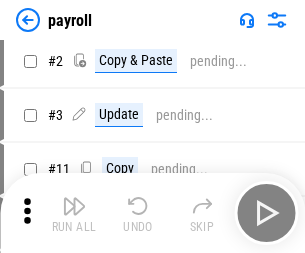 click at bounding box center (74, 206) 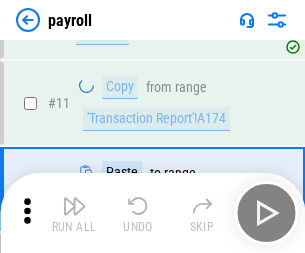 scroll, scrollTop: 247, scrollLeft: 0, axis: vertical 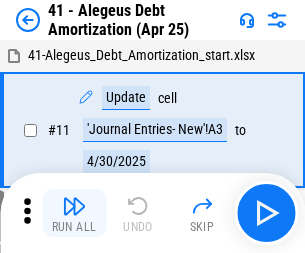 click at bounding box center (74, 206) 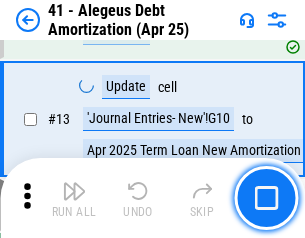 scroll, scrollTop: 247, scrollLeft: 0, axis: vertical 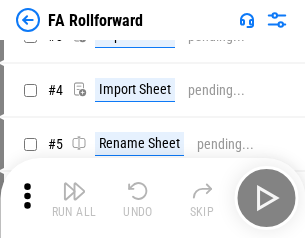click at bounding box center (74, 191) 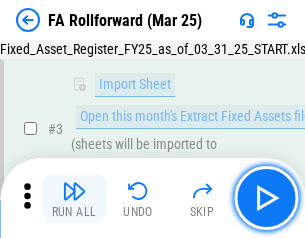 scroll, scrollTop: 184, scrollLeft: 0, axis: vertical 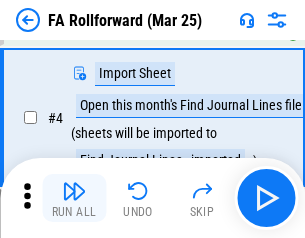 click at bounding box center [74, 191] 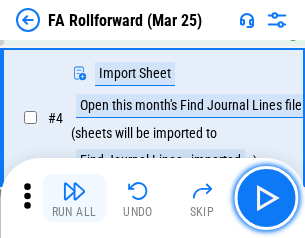 scroll, scrollTop: 313, scrollLeft: 0, axis: vertical 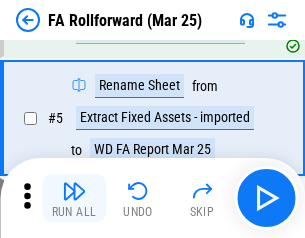click at bounding box center [74, 191] 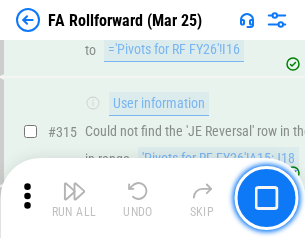 scroll, scrollTop: 9517, scrollLeft: 0, axis: vertical 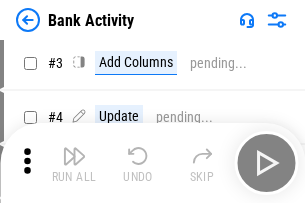 click at bounding box center (74, 156) 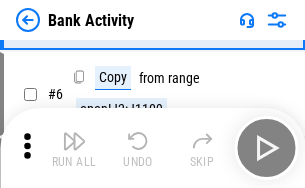 scroll, scrollTop: 106, scrollLeft: 0, axis: vertical 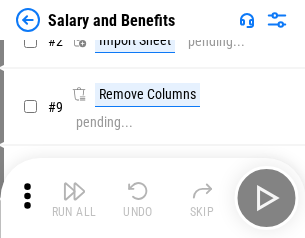 click at bounding box center (74, 191) 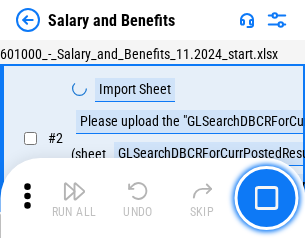scroll, scrollTop: 145, scrollLeft: 0, axis: vertical 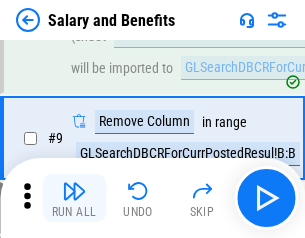 click at bounding box center (74, 191) 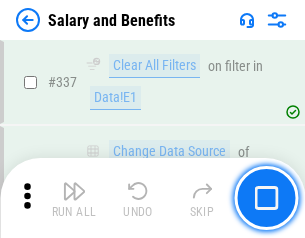 scroll, scrollTop: 9364, scrollLeft: 0, axis: vertical 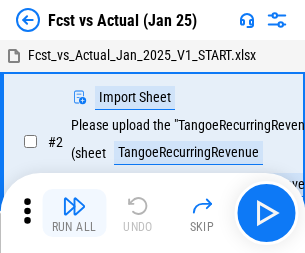 click at bounding box center (74, 206) 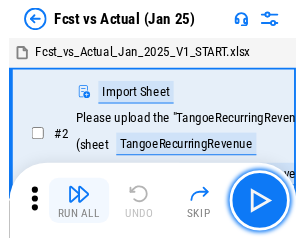 scroll, scrollTop: 187, scrollLeft: 0, axis: vertical 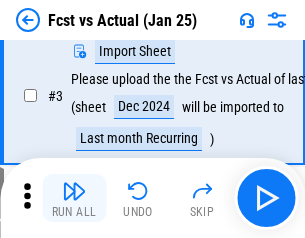 click at bounding box center [74, 191] 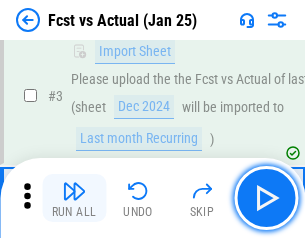 scroll, scrollTop: 300, scrollLeft: 0, axis: vertical 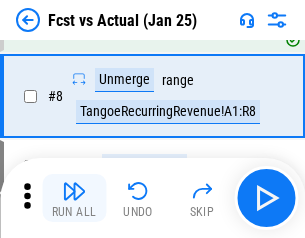 click at bounding box center [74, 191] 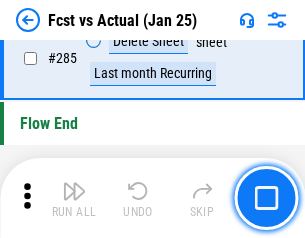 scroll, scrollTop: 9465, scrollLeft: 0, axis: vertical 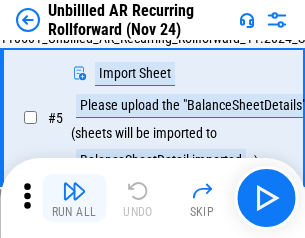 click at bounding box center (74, 191) 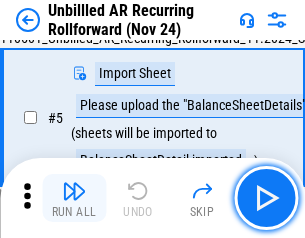 scroll, scrollTop: 188, scrollLeft: 0, axis: vertical 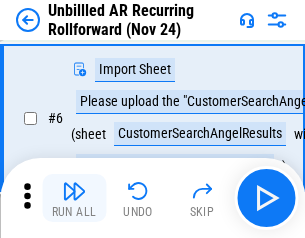 click at bounding box center (74, 191) 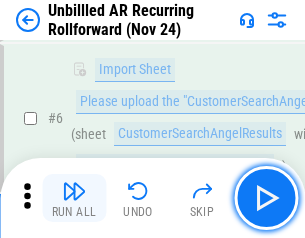 scroll, scrollTop: 322, scrollLeft: 0, axis: vertical 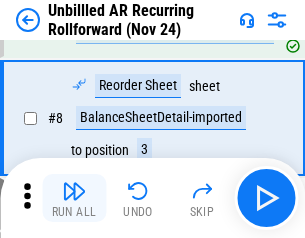 click at bounding box center (74, 191) 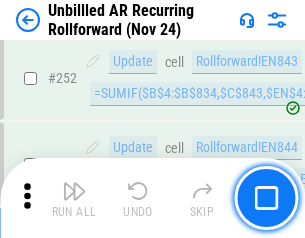 scroll, scrollTop: 6793, scrollLeft: 0, axis: vertical 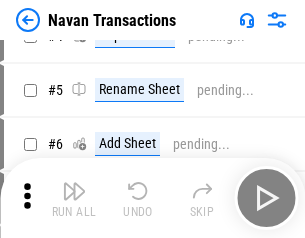 click at bounding box center (74, 191) 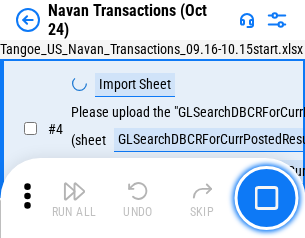 scroll, scrollTop: 172, scrollLeft: 0, axis: vertical 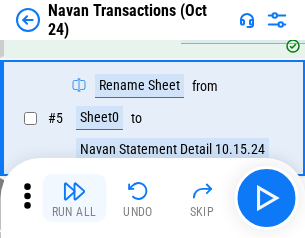 click at bounding box center [74, 191] 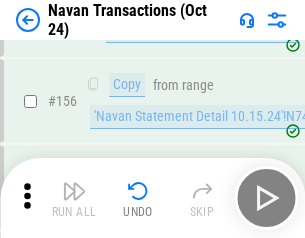 scroll, scrollTop: 6484, scrollLeft: 0, axis: vertical 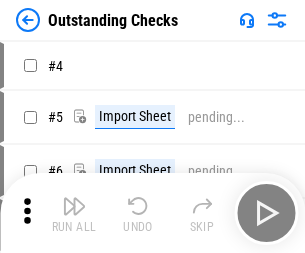 click at bounding box center [74, 206] 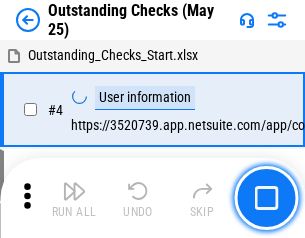 scroll, scrollTop: 209, scrollLeft: 0, axis: vertical 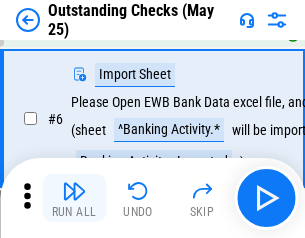 click at bounding box center [74, 191] 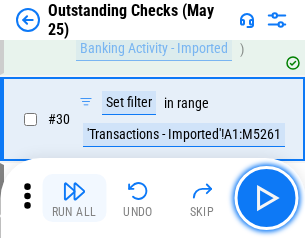 click at bounding box center (74, 191) 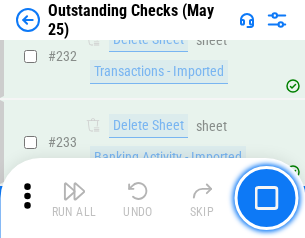 scroll, scrollTop: 6073, scrollLeft: 0, axis: vertical 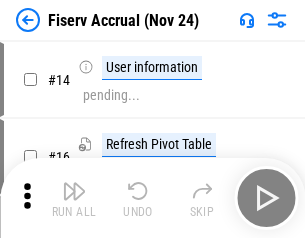 click at bounding box center (74, 191) 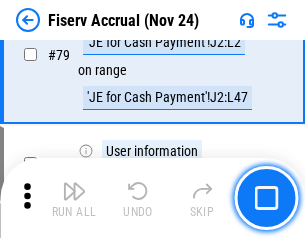 scroll, scrollTop: 2628, scrollLeft: 0, axis: vertical 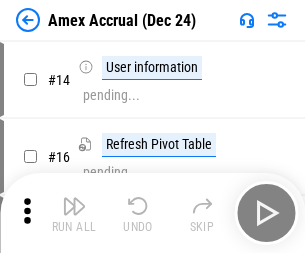 click at bounding box center (74, 206) 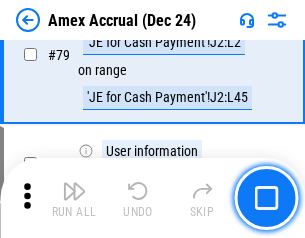 scroll, scrollTop: 2596, scrollLeft: 0, axis: vertical 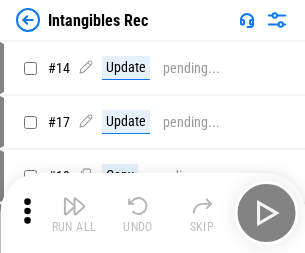 click at bounding box center [74, 206] 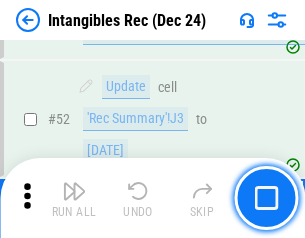 scroll, scrollTop: 779, scrollLeft: 0, axis: vertical 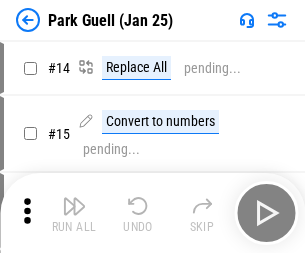 click at bounding box center (74, 206) 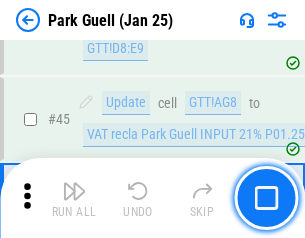 scroll, scrollTop: 2501, scrollLeft: 0, axis: vertical 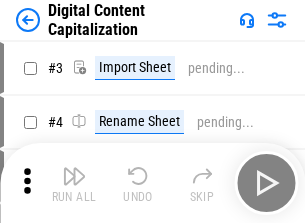 click at bounding box center (74, 176) 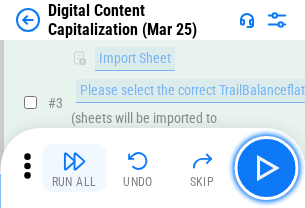 scroll, scrollTop: 187, scrollLeft: 0, axis: vertical 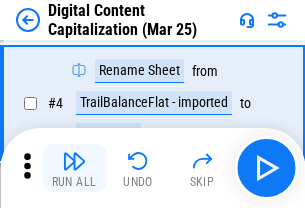 click at bounding box center (74, 161) 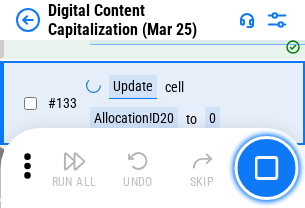 scroll, scrollTop: 2121, scrollLeft: 0, axis: vertical 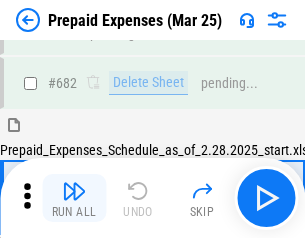 click at bounding box center [74, 191] 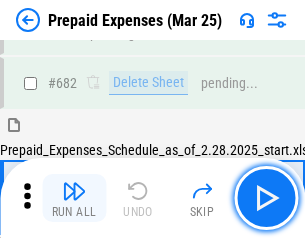 scroll, scrollTop: 5499, scrollLeft: 0, axis: vertical 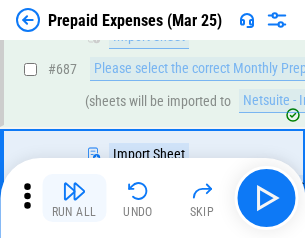 click at bounding box center [74, 191] 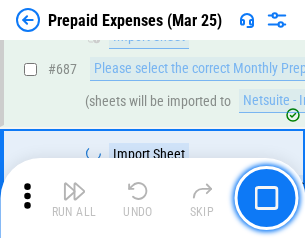 scroll, scrollTop: 5601, scrollLeft: 0, axis: vertical 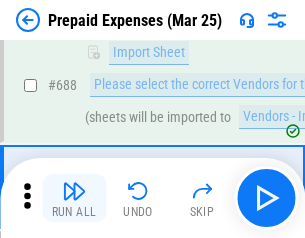 click at bounding box center [74, 191] 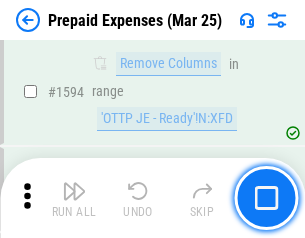 scroll, scrollTop: 19472, scrollLeft: 0, axis: vertical 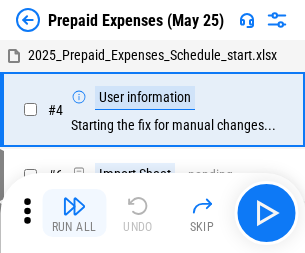 click at bounding box center (74, 206) 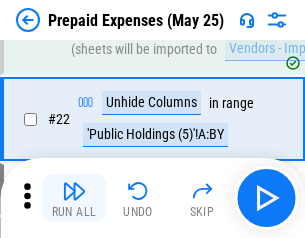 click at bounding box center [74, 191] 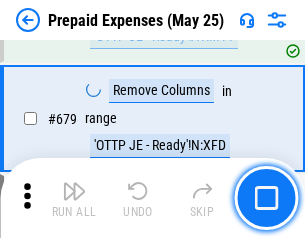 scroll, scrollTop: 6964, scrollLeft: 0, axis: vertical 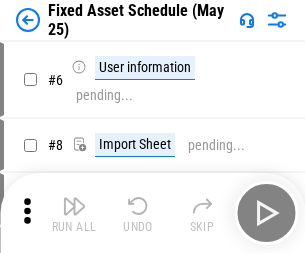 click at bounding box center [74, 206] 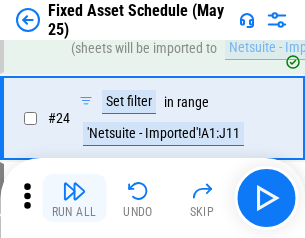 click at bounding box center (74, 191) 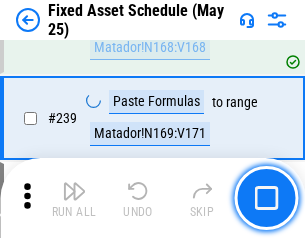 scroll, scrollTop: 6195, scrollLeft: 0, axis: vertical 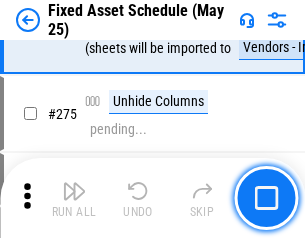 click at bounding box center [74, 191] 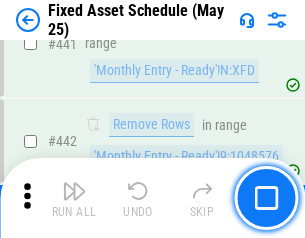 scroll, scrollTop: 8940, scrollLeft: 0, axis: vertical 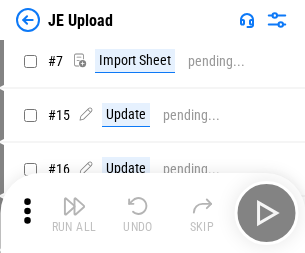 click at bounding box center (74, 206) 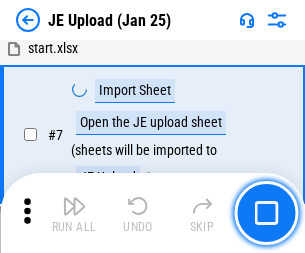 scroll, scrollTop: 145, scrollLeft: 0, axis: vertical 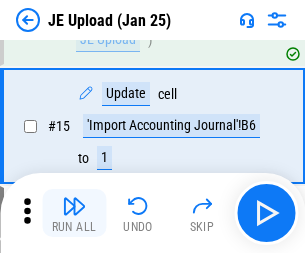 click at bounding box center (74, 206) 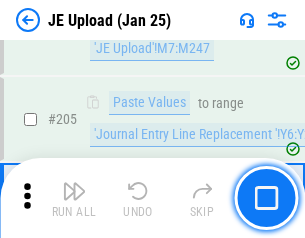 scroll, scrollTop: 4826, scrollLeft: 0, axis: vertical 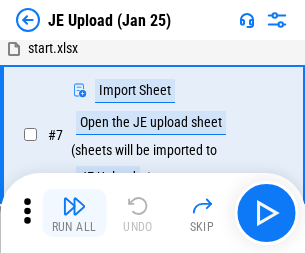 click at bounding box center [74, 206] 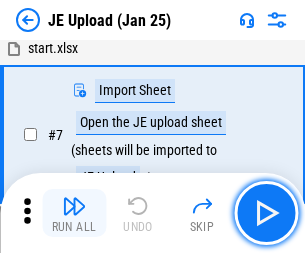 scroll, scrollTop: 145, scrollLeft: 0, axis: vertical 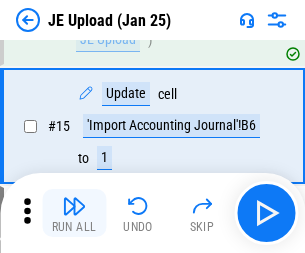 click at bounding box center (74, 206) 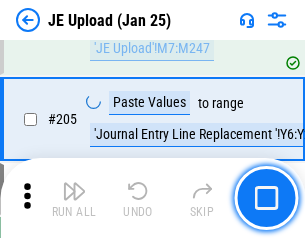 scroll, scrollTop: 4826, scrollLeft: 0, axis: vertical 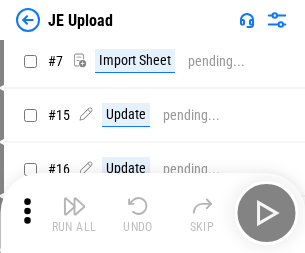 click at bounding box center [74, 206] 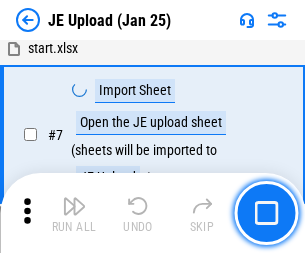 scroll, scrollTop: 145, scrollLeft: 0, axis: vertical 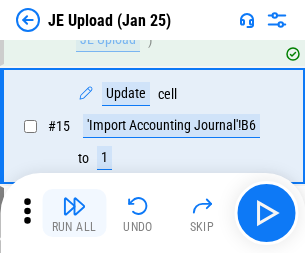 click at bounding box center [74, 206] 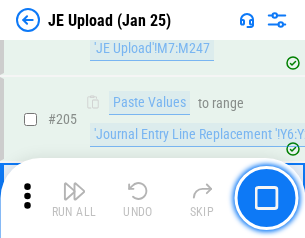 scroll, scrollTop: 4826, scrollLeft: 0, axis: vertical 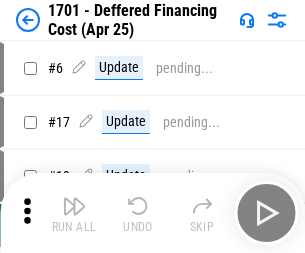 click at bounding box center (74, 206) 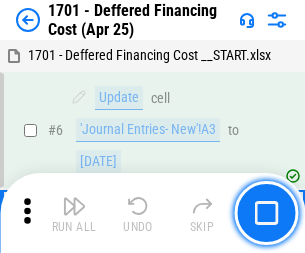 scroll, scrollTop: 240, scrollLeft: 0, axis: vertical 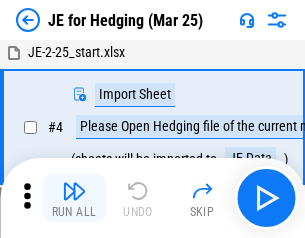 click at bounding box center [74, 191] 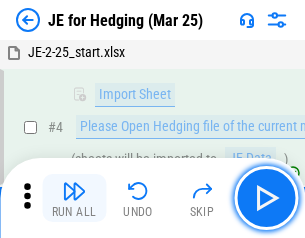 scroll, scrollTop: 113, scrollLeft: 0, axis: vertical 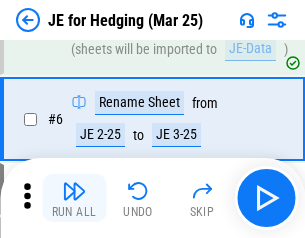 click at bounding box center [74, 191] 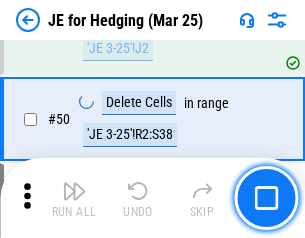 scroll, scrollTop: 1295, scrollLeft: 0, axis: vertical 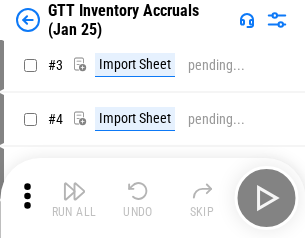 click at bounding box center [74, 191] 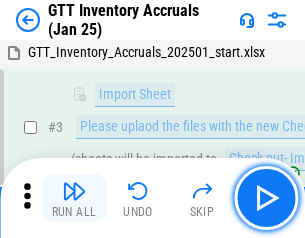 scroll, scrollTop: 129, scrollLeft: 0, axis: vertical 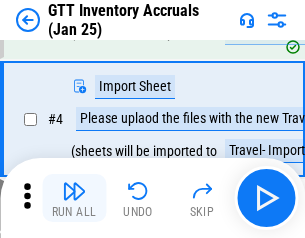 click at bounding box center [74, 191] 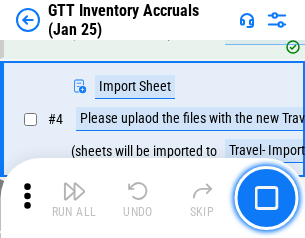 scroll, scrollTop: 231, scrollLeft: 0, axis: vertical 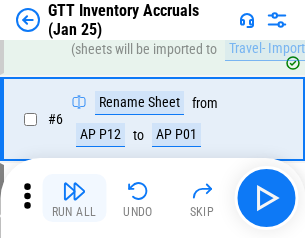 click at bounding box center [74, 191] 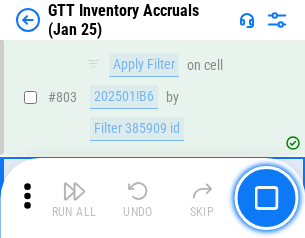 scroll, scrollTop: 15180, scrollLeft: 0, axis: vertical 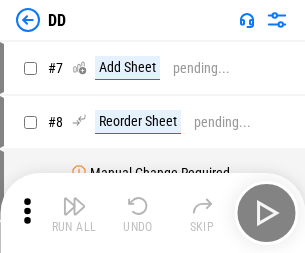 click at bounding box center (74, 206) 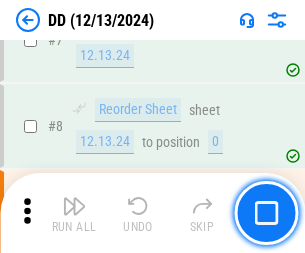 scroll, scrollTop: 193, scrollLeft: 0, axis: vertical 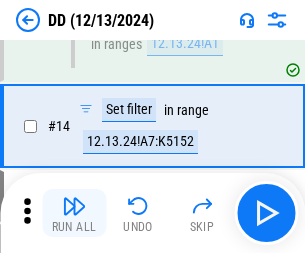 click at bounding box center [74, 206] 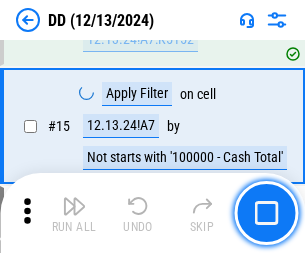 scroll, scrollTop: 514, scrollLeft: 0, axis: vertical 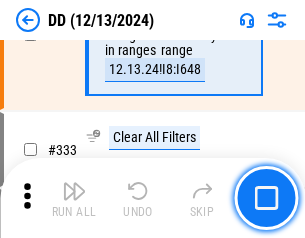 click at bounding box center (74, 191) 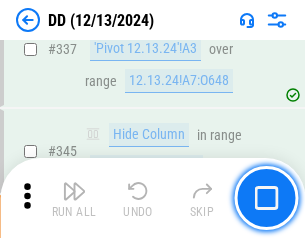 scroll, scrollTop: 9572, scrollLeft: 0, axis: vertical 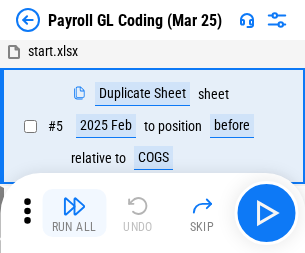 click at bounding box center [74, 206] 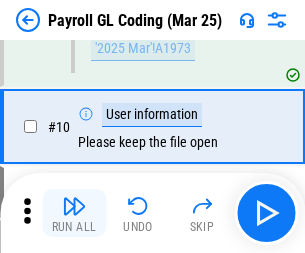 click at bounding box center [74, 206] 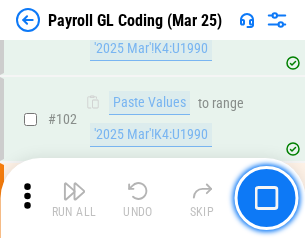 scroll, scrollTop: 4692, scrollLeft: 0, axis: vertical 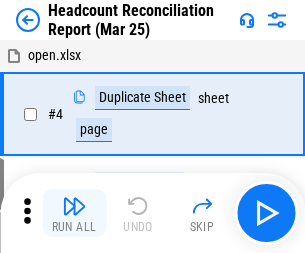 click at bounding box center (74, 206) 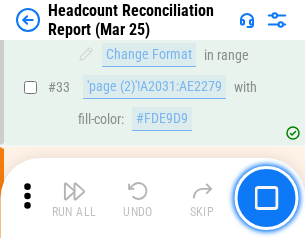 scroll, scrollTop: 1841, scrollLeft: 0, axis: vertical 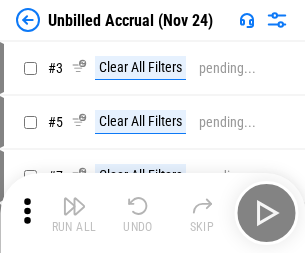 click at bounding box center [74, 206] 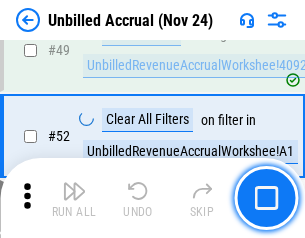 scroll, scrollTop: 1814, scrollLeft: 0, axis: vertical 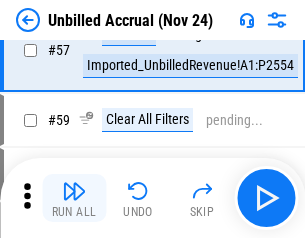click at bounding box center (74, 191) 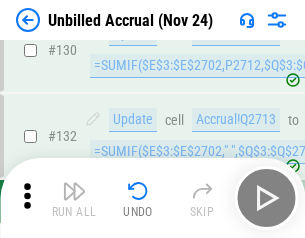 scroll, scrollTop: 5957, scrollLeft: 0, axis: vertical 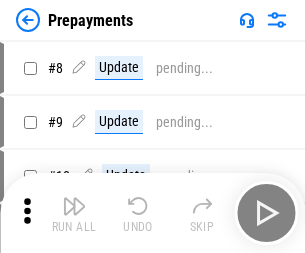 click at bounding box center (74, 206) 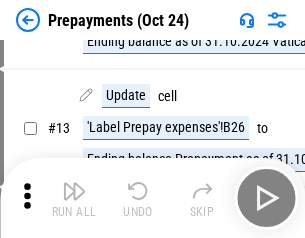 scroll, scrollTop: 125, scrollLeft: 0, axis: vertical 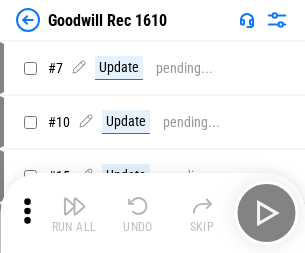 click at bounding box center (74, 206) 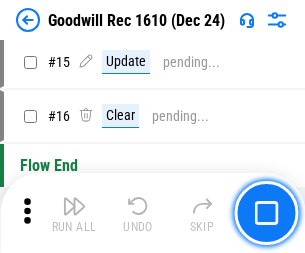 scroll, scrollTop: 342, scrollLeft: 0, axis: vertical 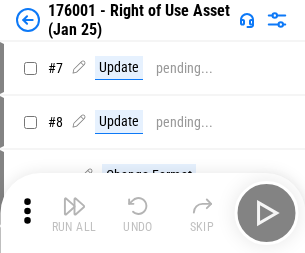 click at bounding box center (74, 206) 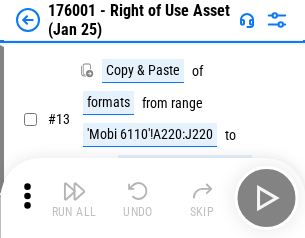 scroll, scrollTop: 129, scrollLeft: 0, axis: vertical 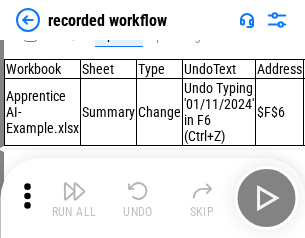 click at bounding box center [74, 191] 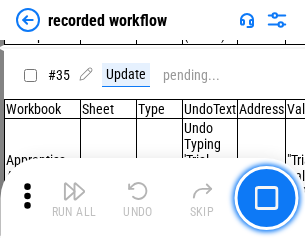 scroll, scrollTop: 6251, scrollLeft: 0, axis: vertical 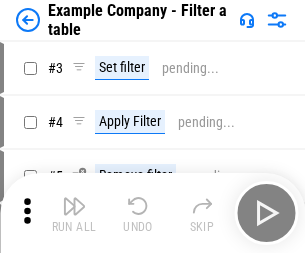 click at bounding box center [74, 206] 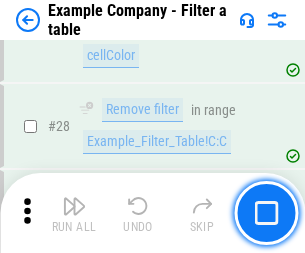 scroll, scrollTop: 1830, scrollLeft: 0, axis: vertical 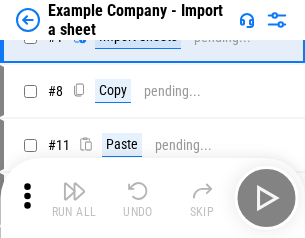 click at bounding box center [74, 191] 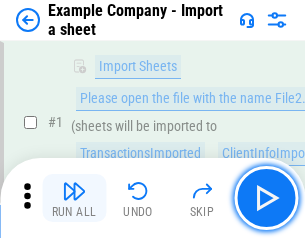scroll, scrollTop: 168, scrollLeft: 0, axis: vertical 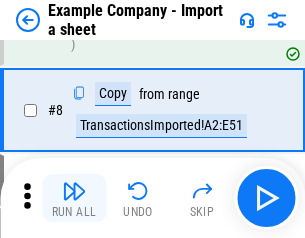 click at bounding box center [74, 191] 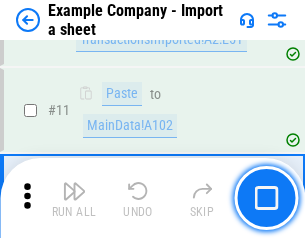 scroll, scrollTop: 442, scrollLeft: 0, axis: vertical 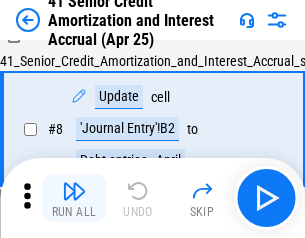 click at bounding box center [74, 191] 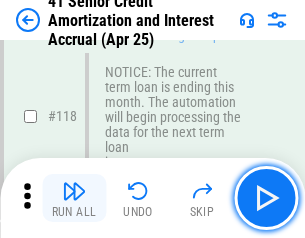 scroll, scrollTop: 1887, scrollLeft: 0, axis: vertical 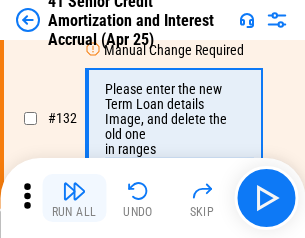 click at bounding box center [74, 191] 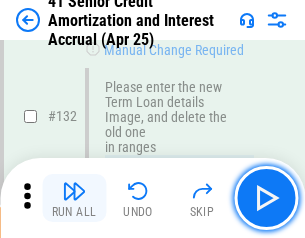 scroll, scrollTop: 2090, scrollLeft: 0, axis: vertical 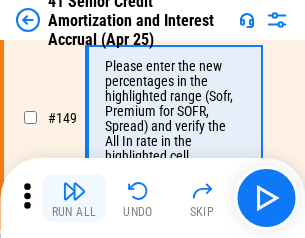 click at bounding box center (74, 191) 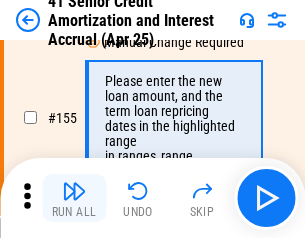 click at bounding box center (74, 191) 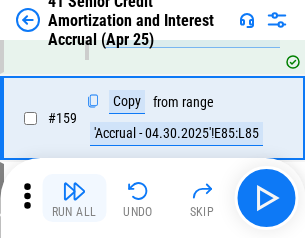 click at bounding box center (74, 191) 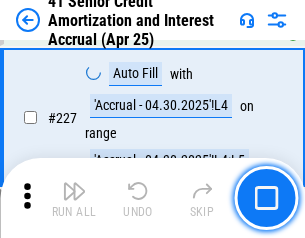scroll, scrollTop: 4479, scrollLeft: 0, axis: vertical 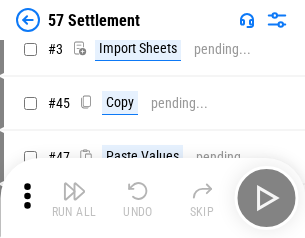 click at bounding box center (74, 191) 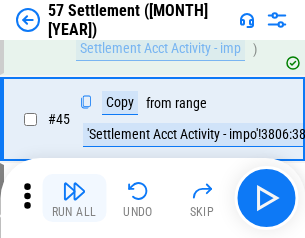 click at bounding box center (74, 191) 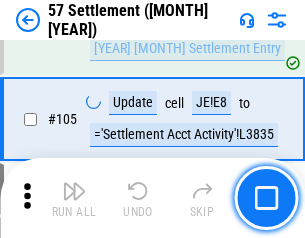 scroll, scrollTop: 1263, scrollLeft: 0, axis: vertical 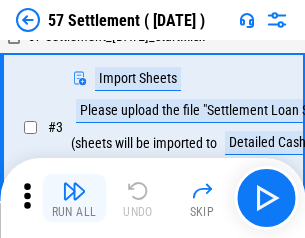 click at bounding box center [74, 191] 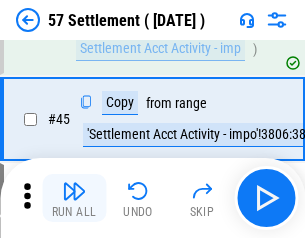 click at bounding box center (74, 191) 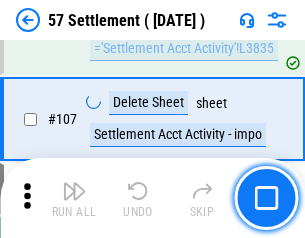 scroll, scrollTop: 1263, scrollLeft: 0, axis: vertical 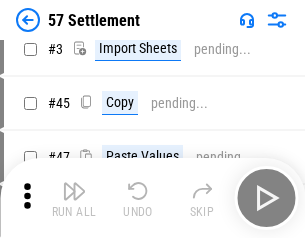 click at bounding box center (74, 191) 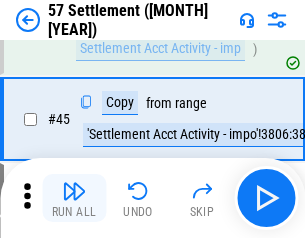 click at bounding box center [74, 191] 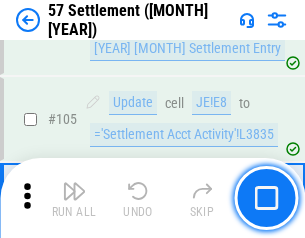 scroll, scrollTop: 1263, scrollLeft: 0, axis: vertical 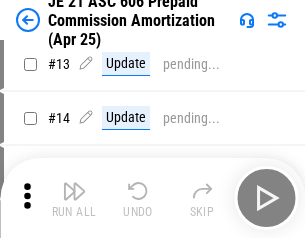 click at bounding box center [74, 191] 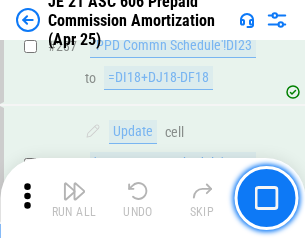 scroll, scrollTop: 3680, scrollLeft: 0, axis: vertical 